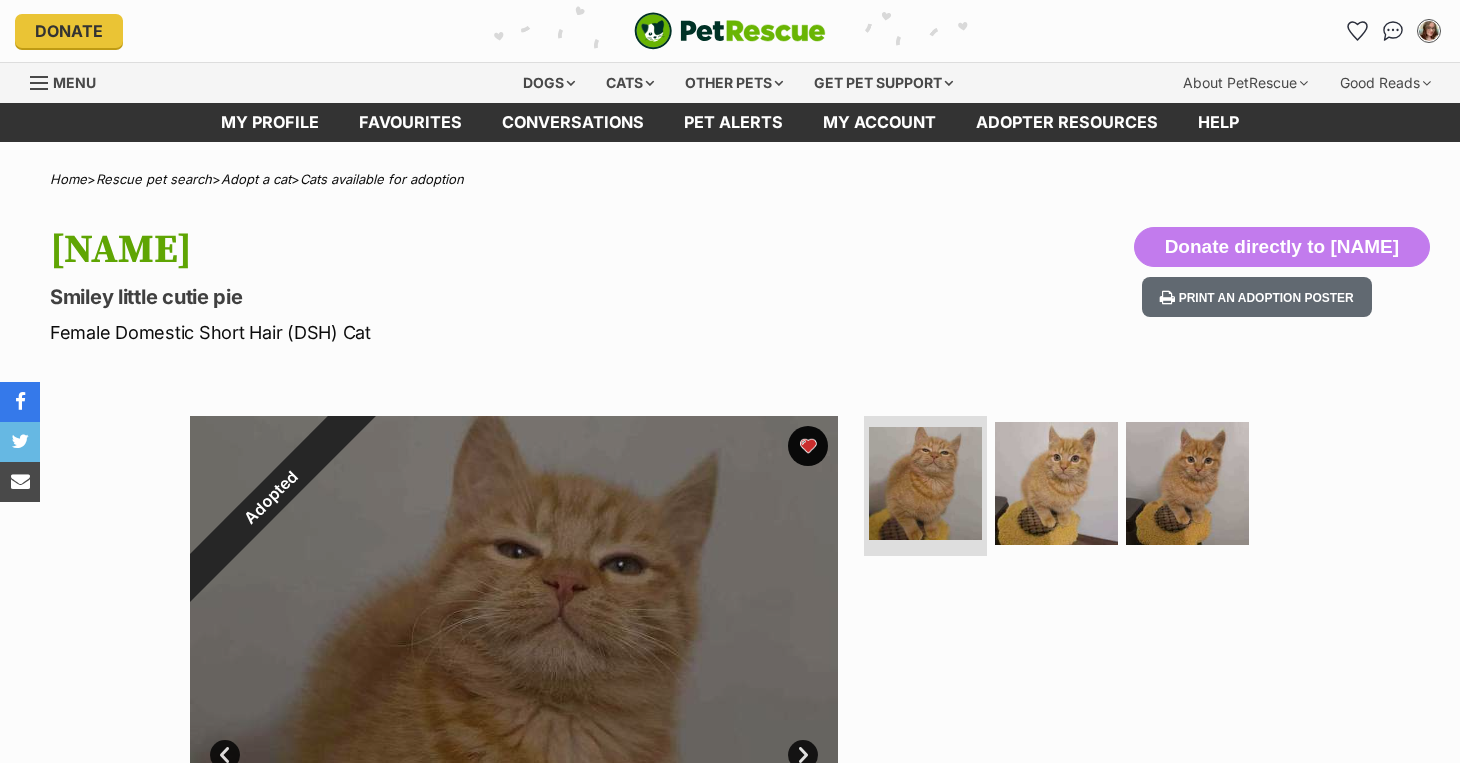 scroll, scrollTop: 0, scrollLeft: 0, axis: both 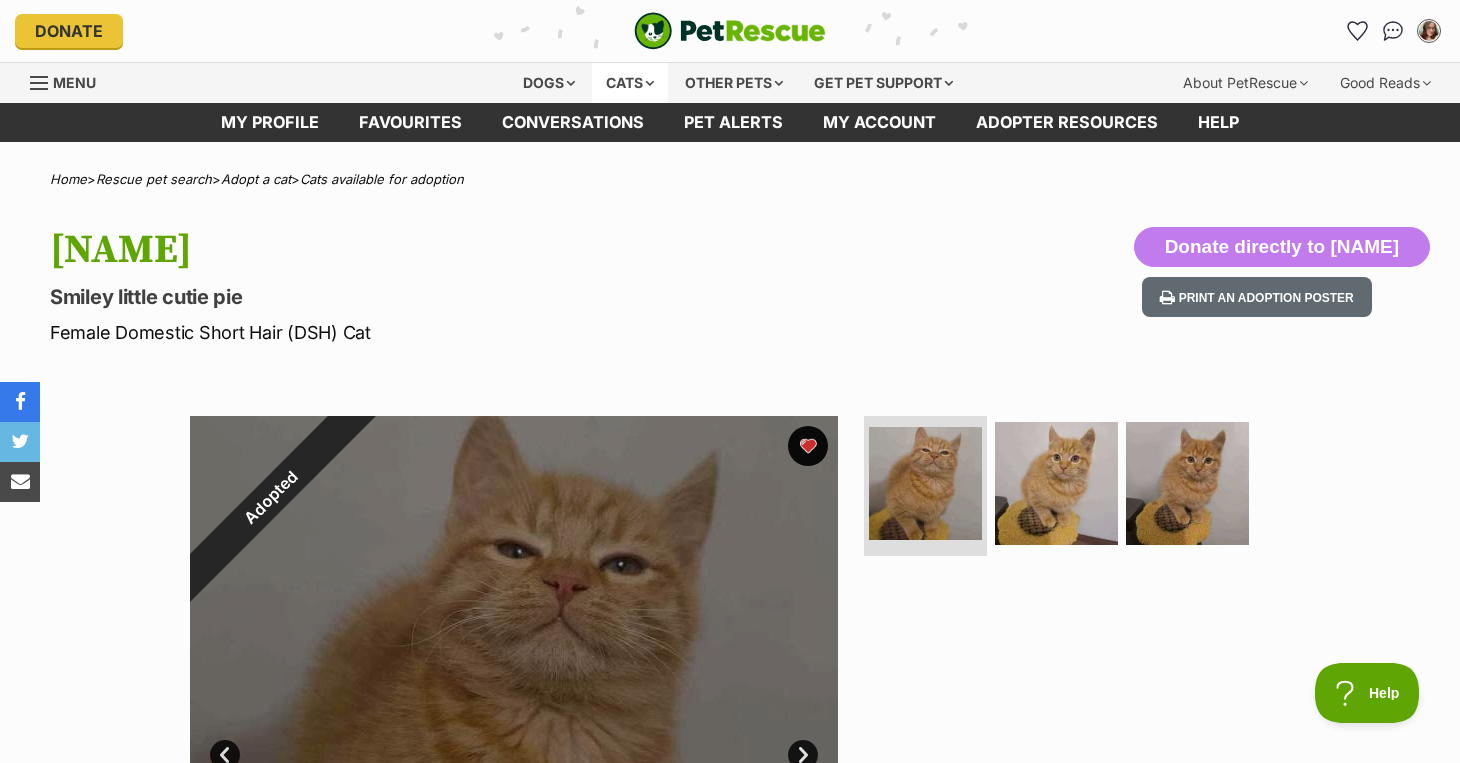 click on "Cats" at bounding box center (630, 83) 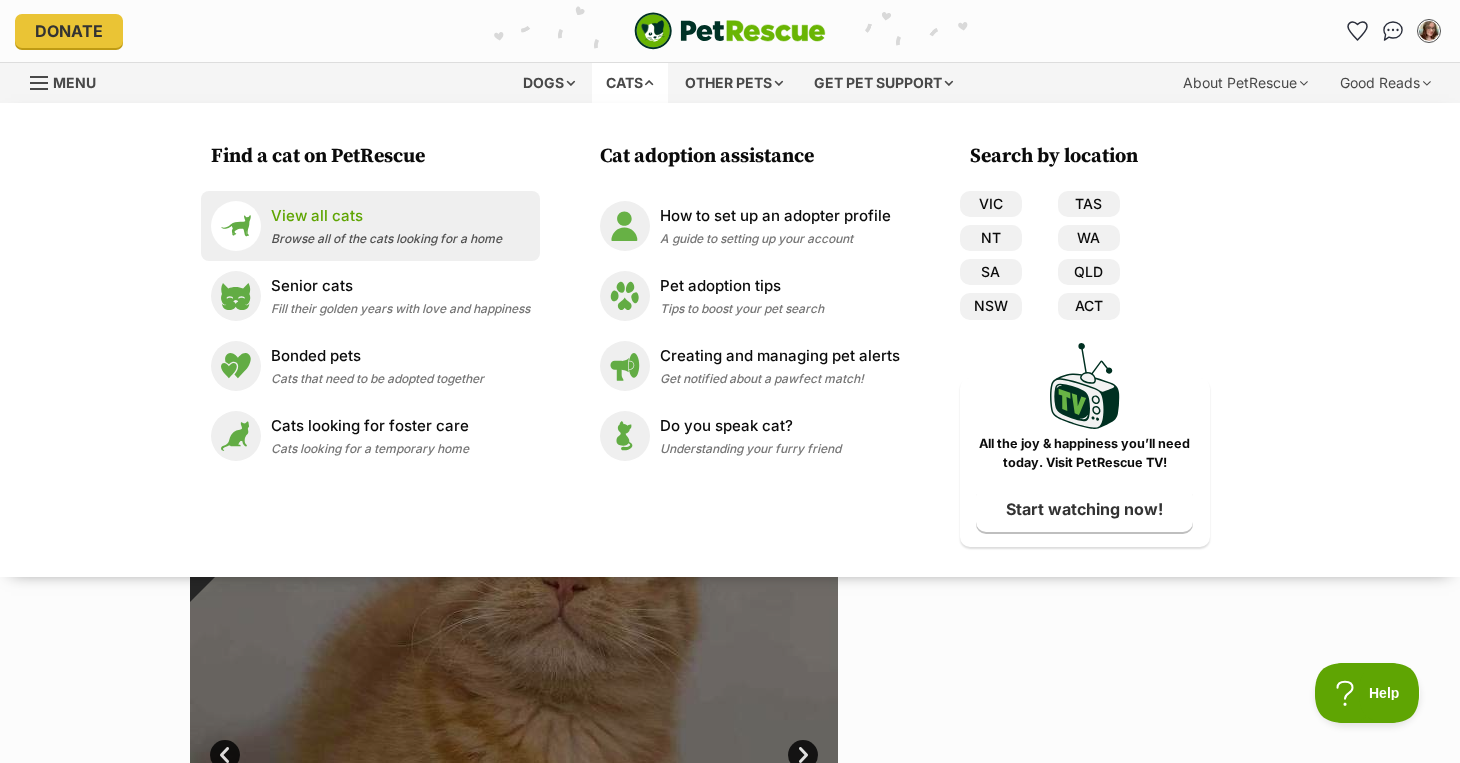 click on "Browse all of the cats looking for a home" at bounding box center (386, 238) 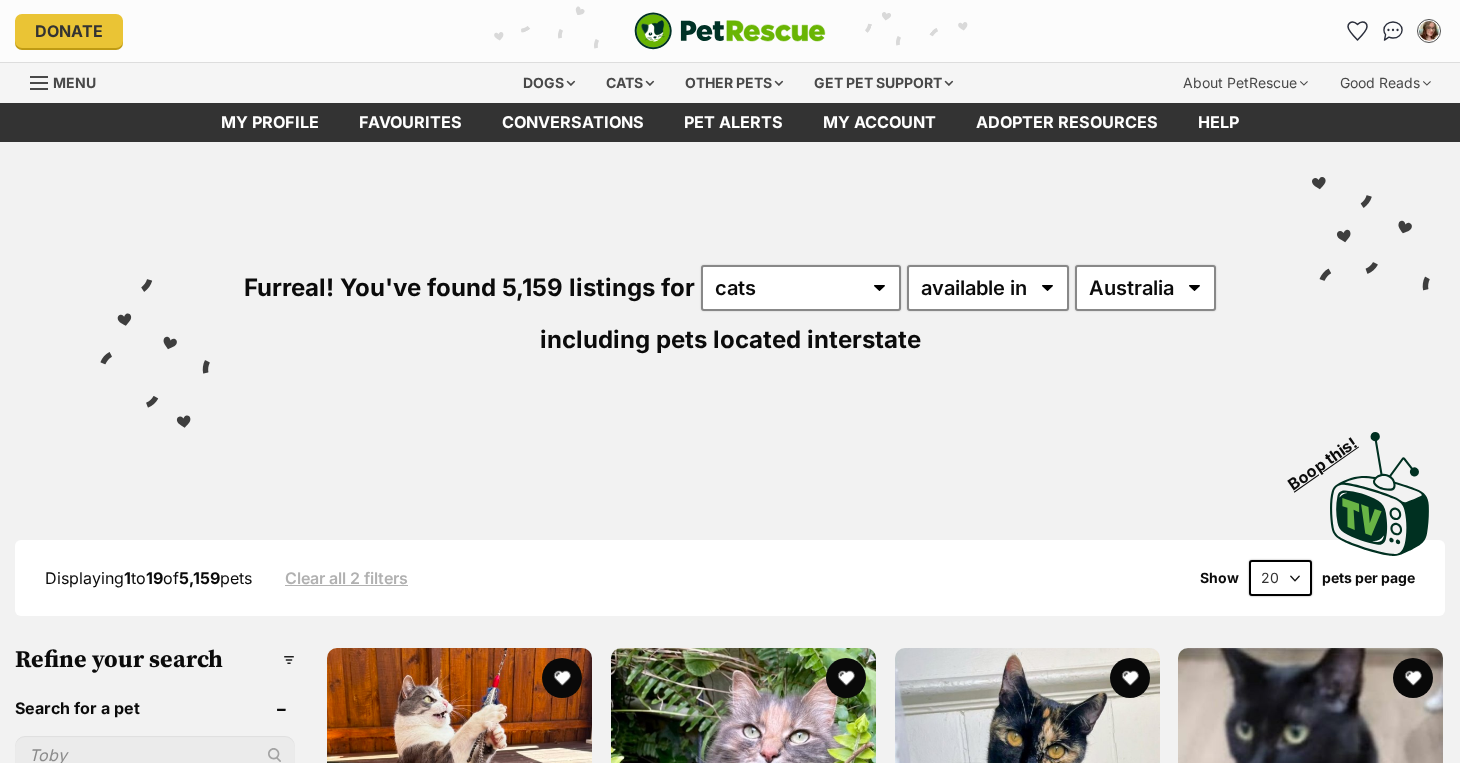 scroll, scrollTop: 0, scrollLeft: 0, axis: both 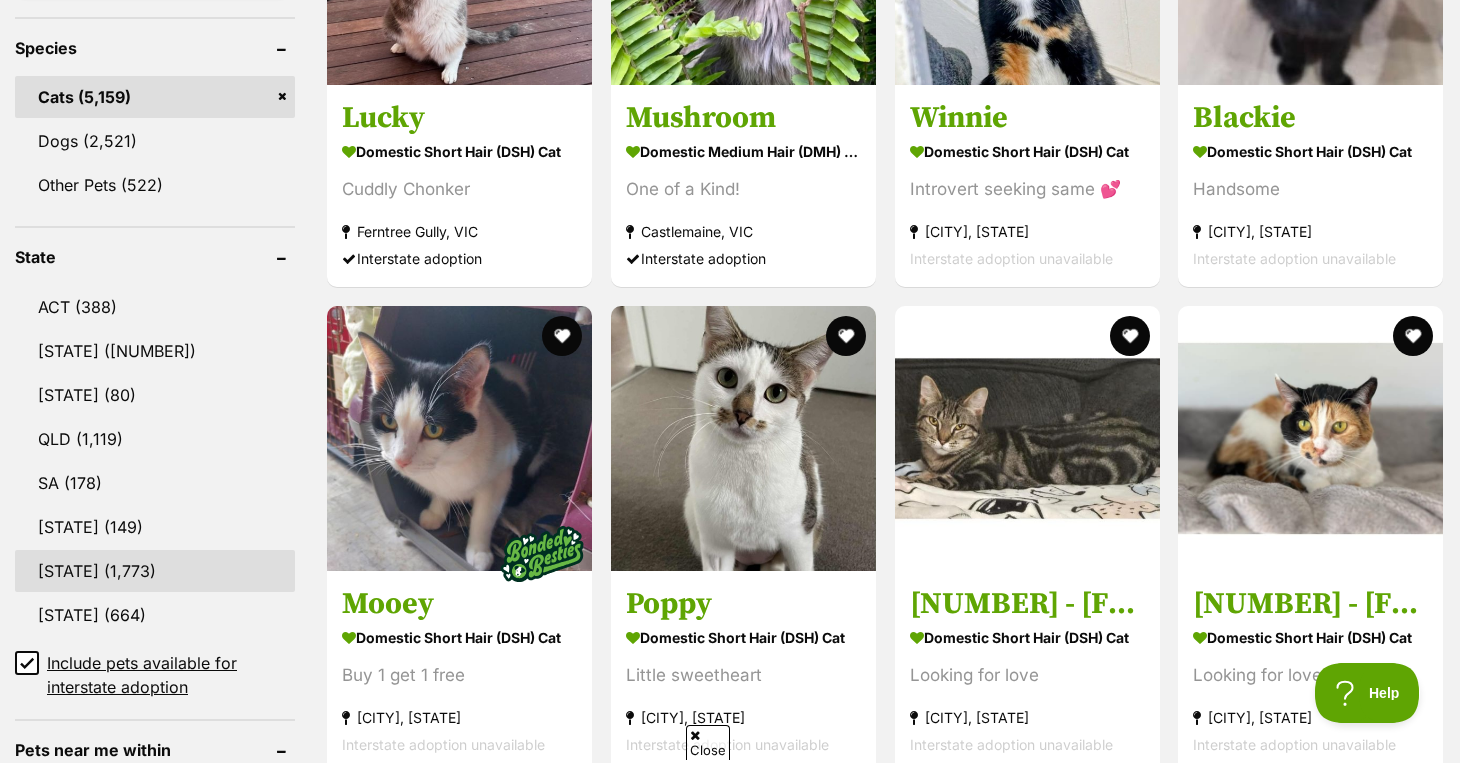 click on "VIC (1,773)" at bounding box center (155, 571) 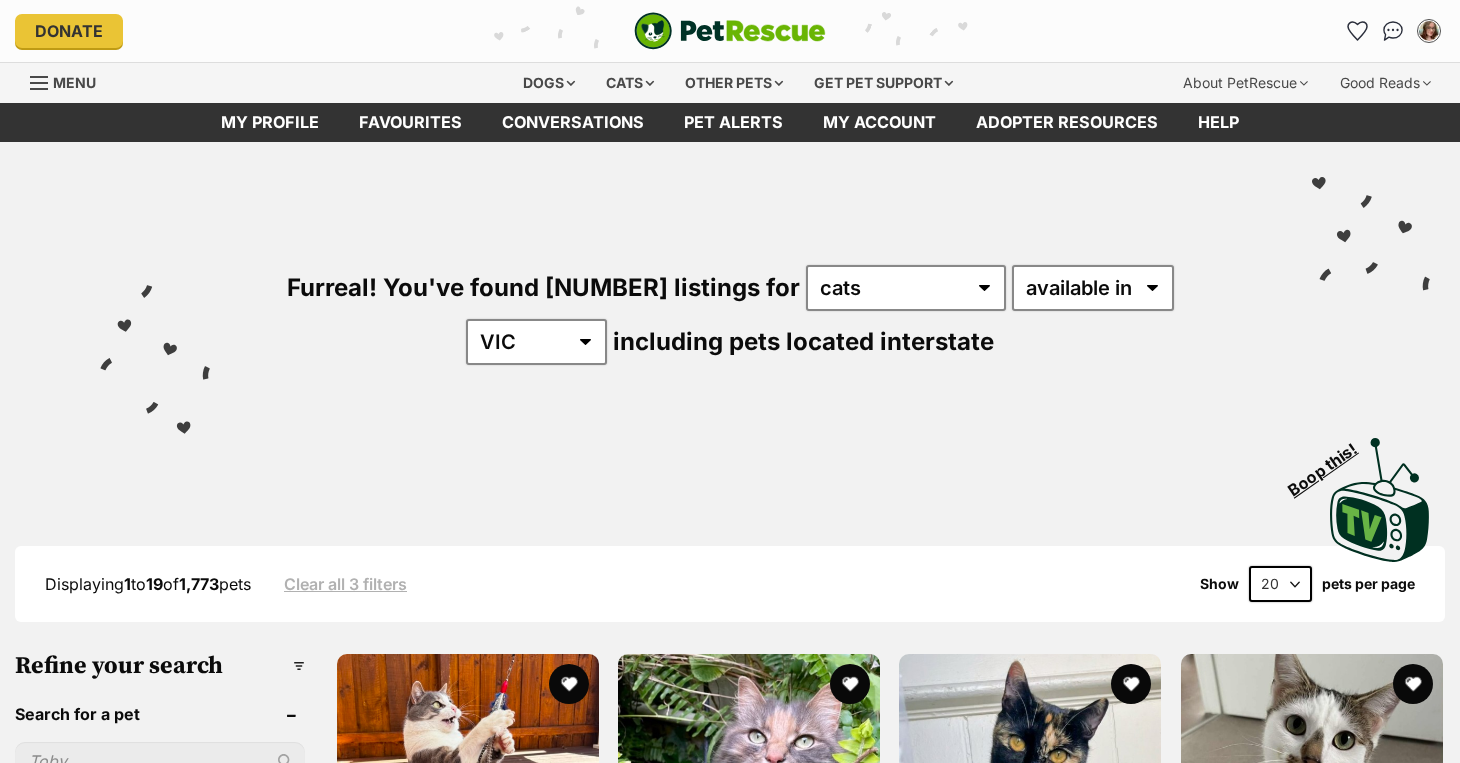 scroll, scrollTop: 0, scrollLeft: 0, axis: both 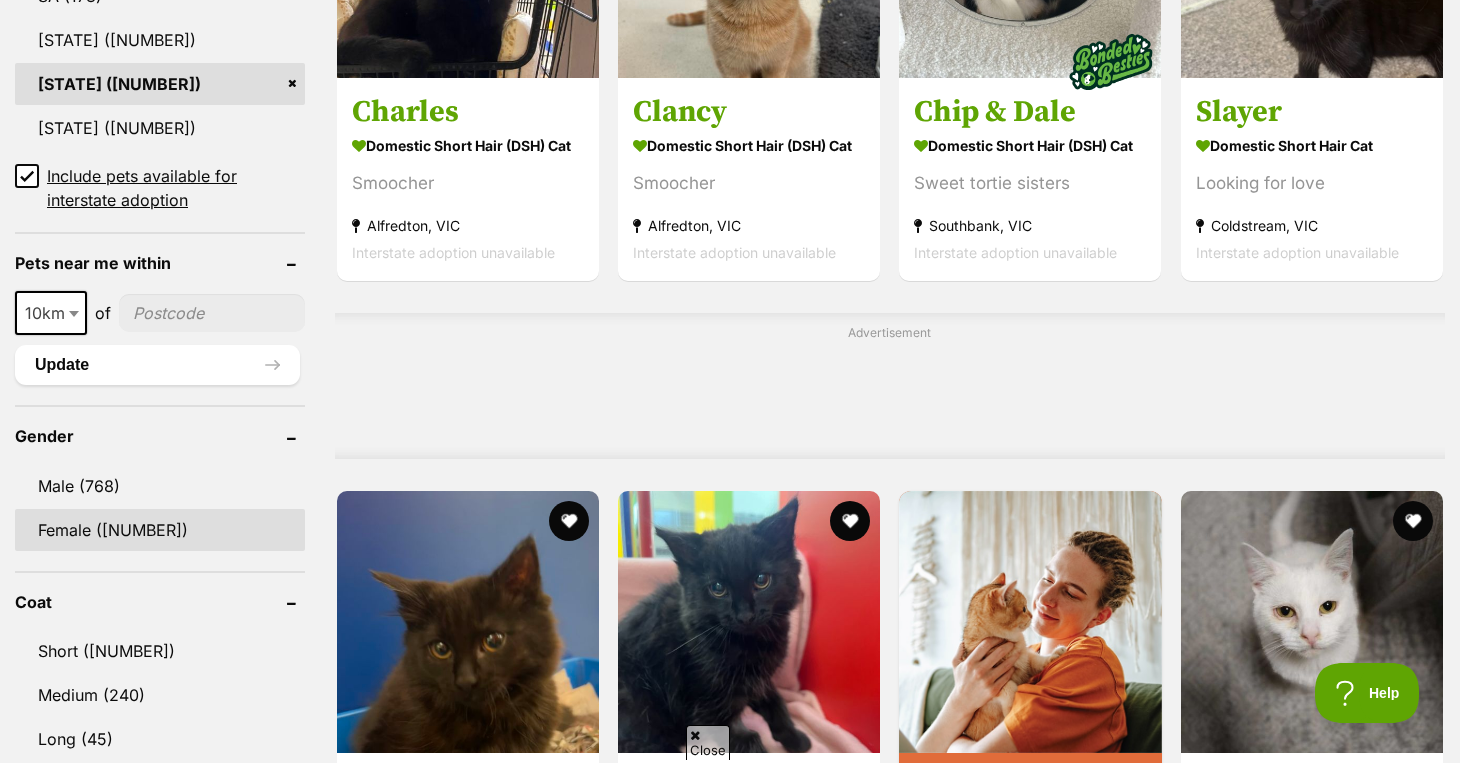 click on "Female (1005)" at bounding box center [160, 530] 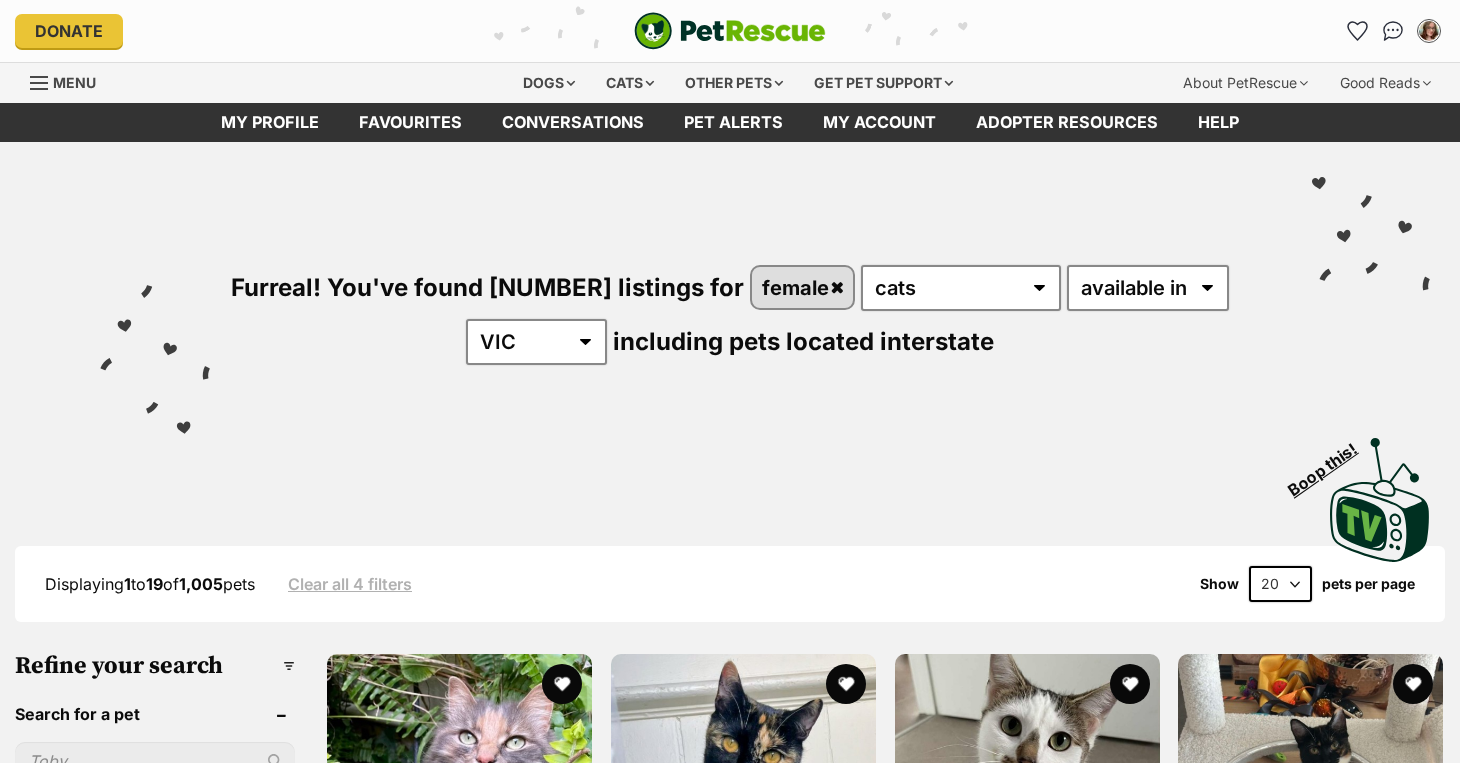 scroll, scrollTop: 0, scrollLeft: 0, axis: both 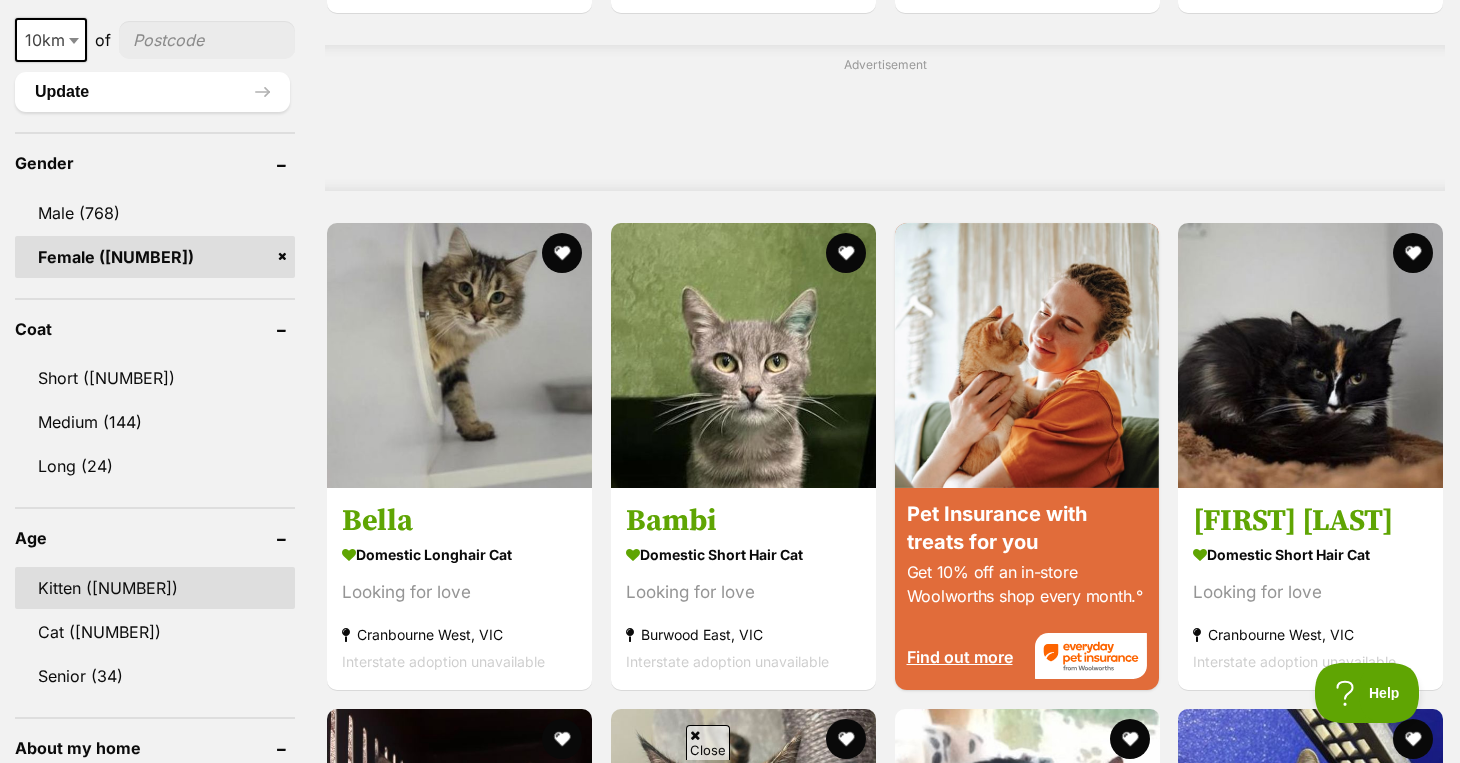 click on "Kitten (87)" at bounding box center [155, 588] 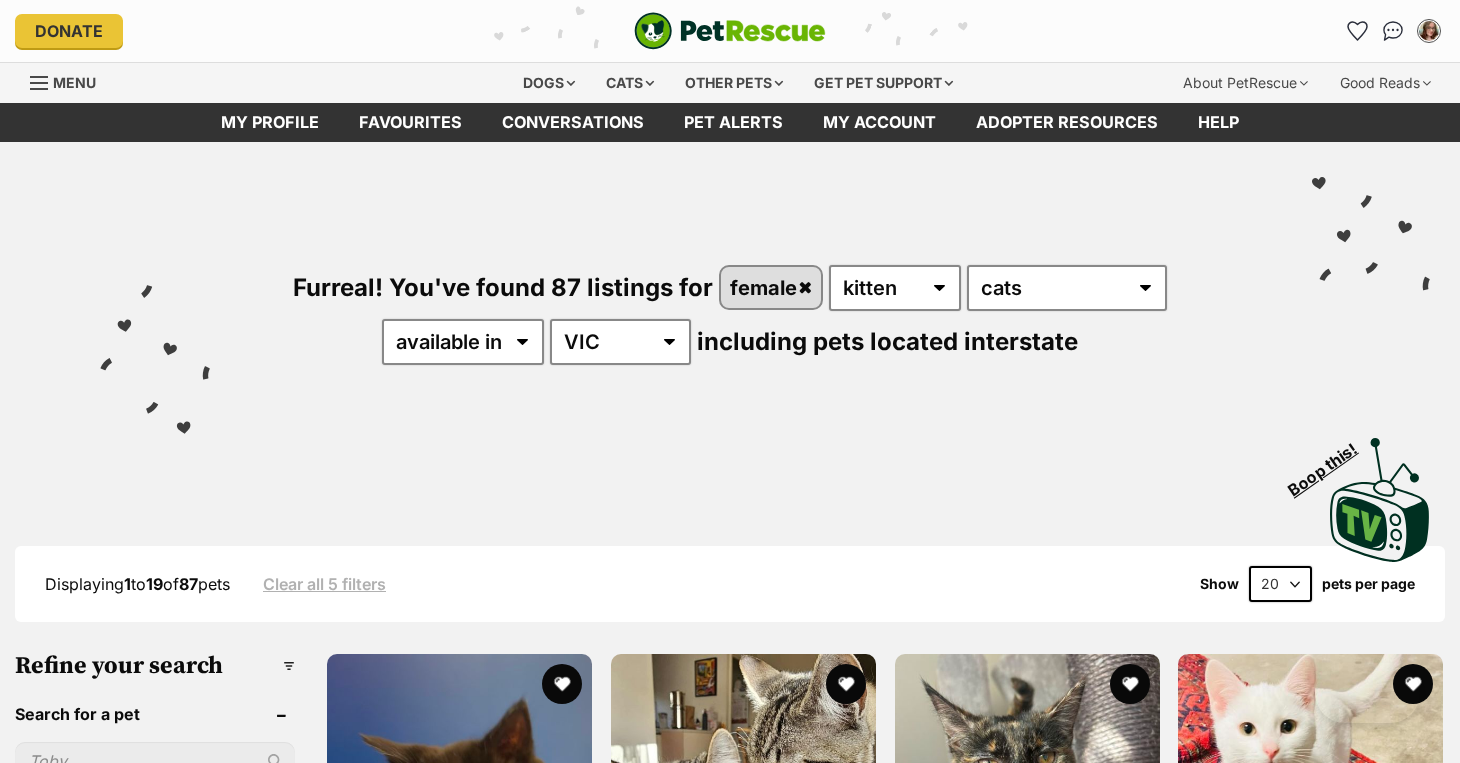scroll, scrollTop: 0, scrollLeft: 0, axis: both 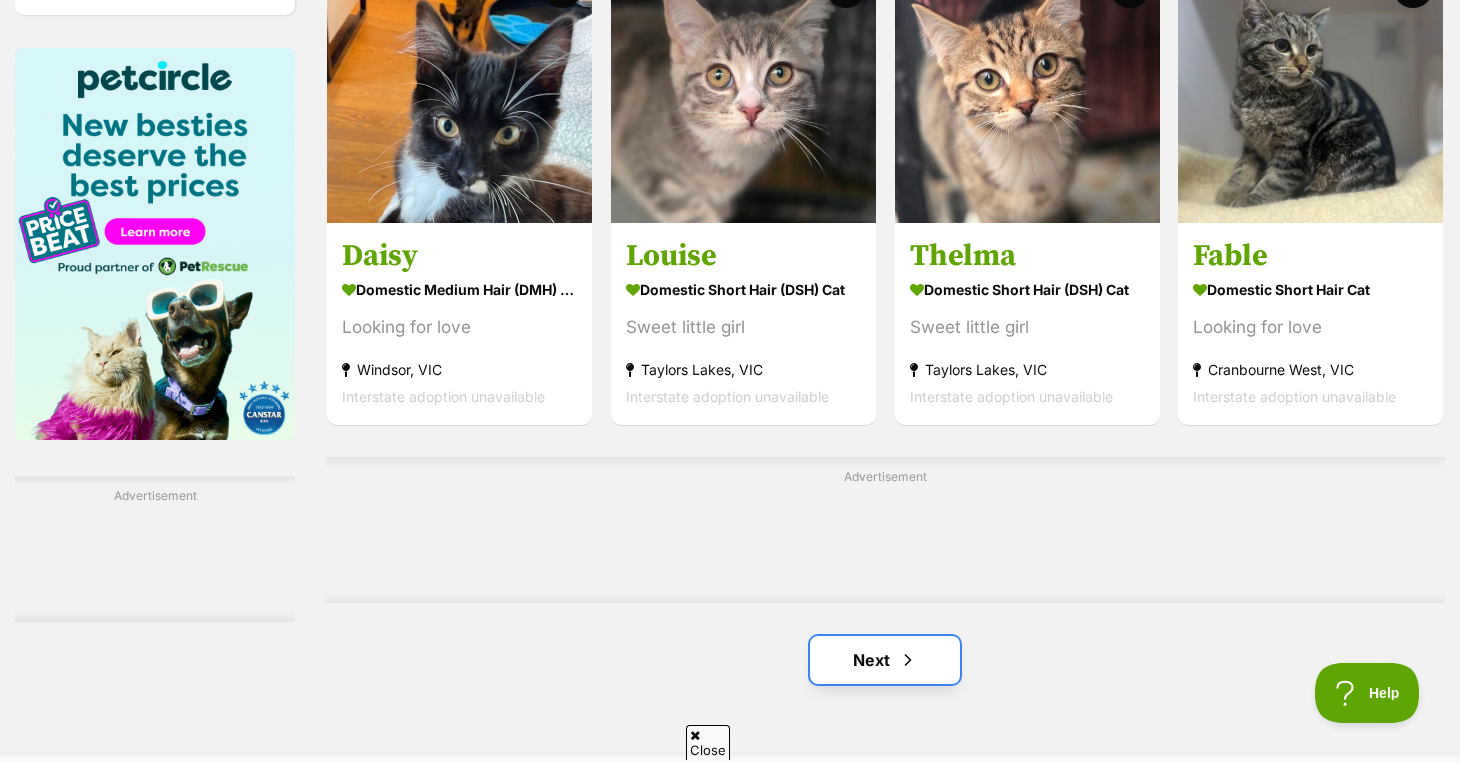 click on "Next" at bounding box center (885, 660) 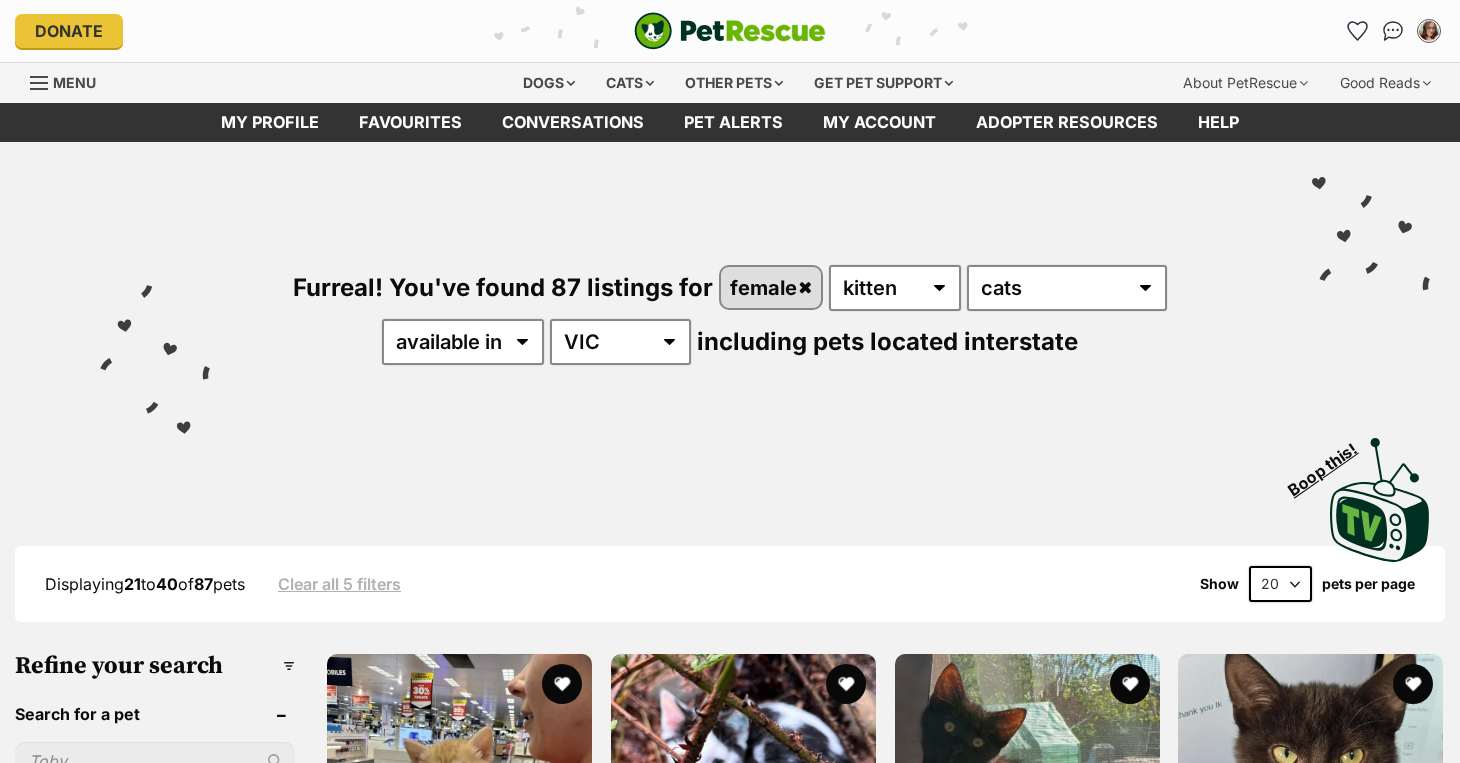 scroll, scrollTop: 0, scrollLeft: 0, axis: both 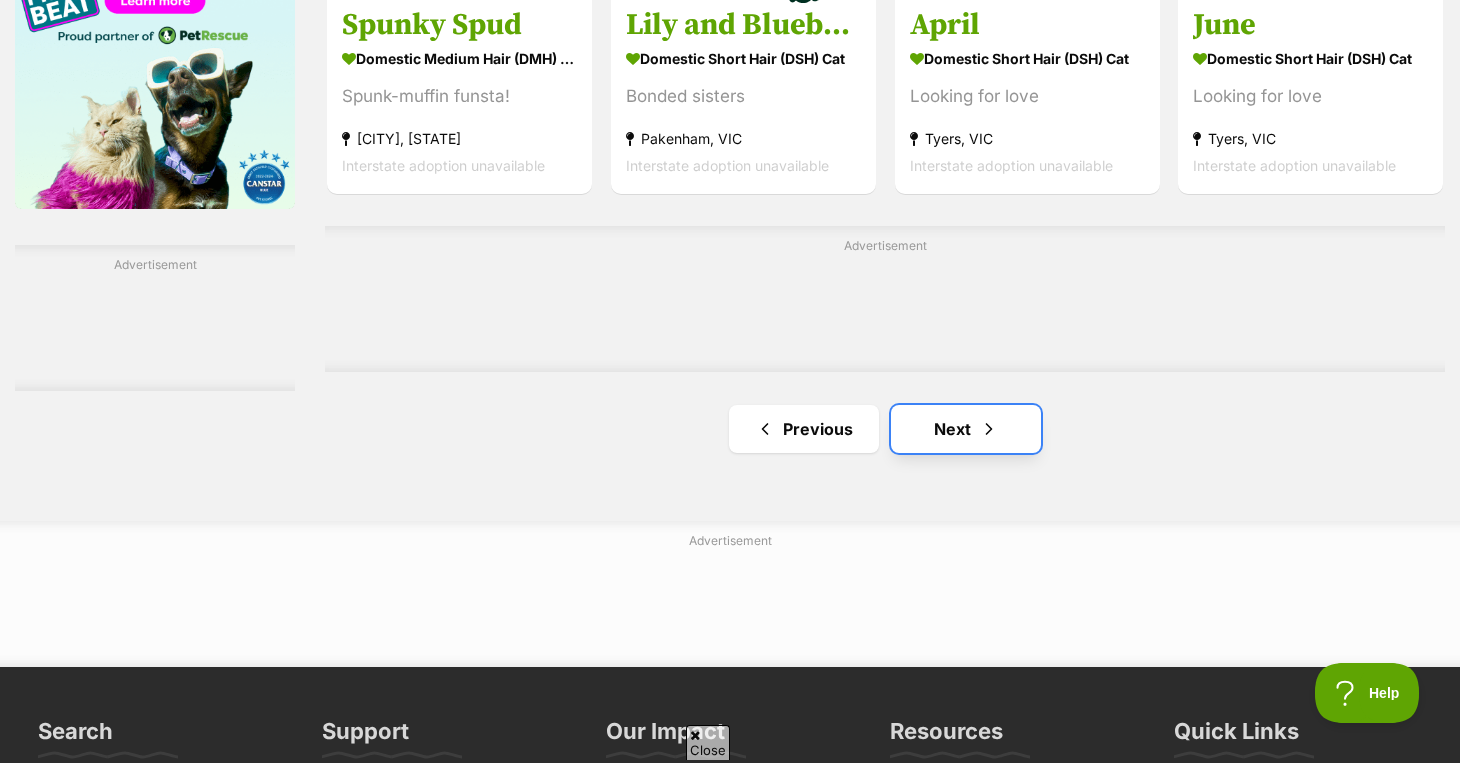 click on "Next" at bounding box center [966, 429] 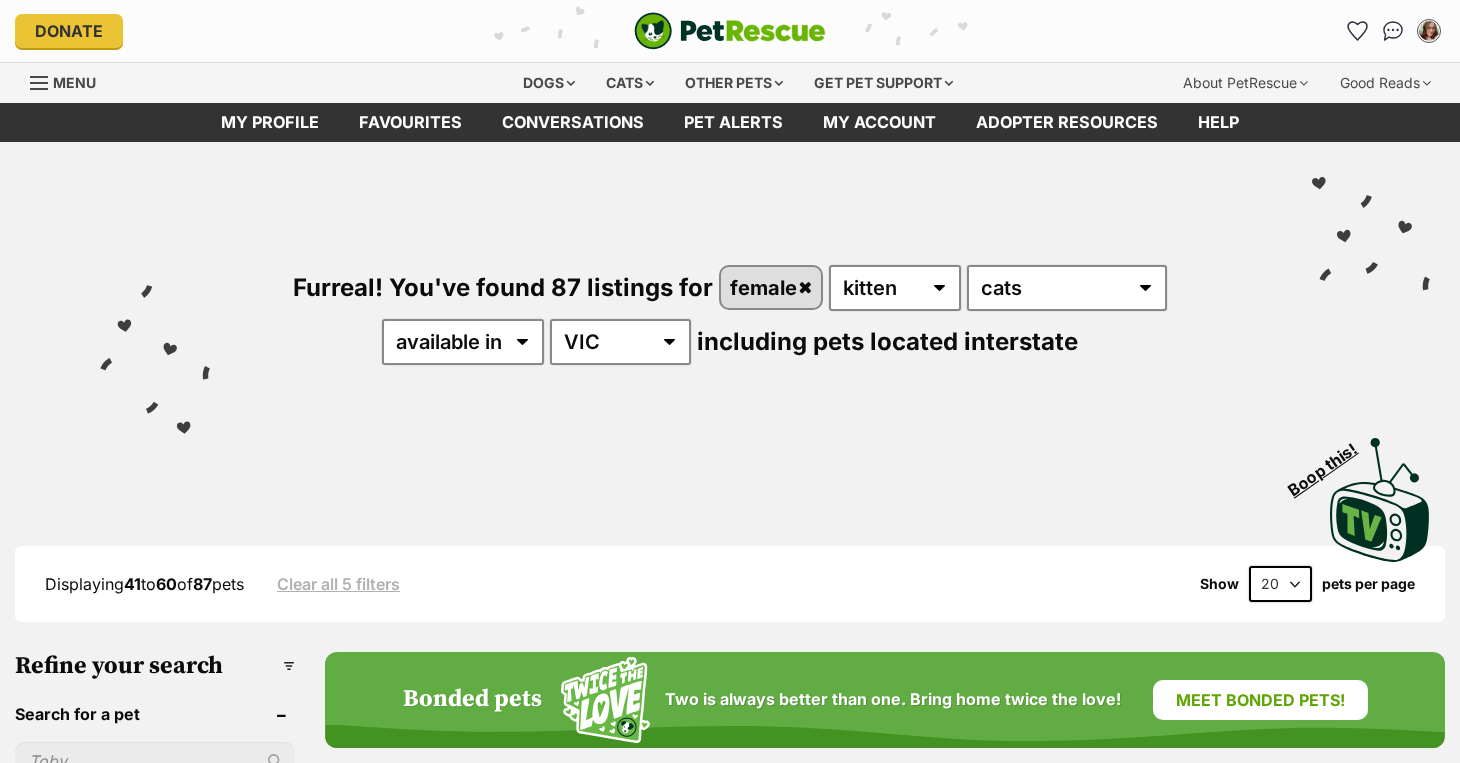 scroll, scrollTop: 0, scrollLeft: 0, axis: both 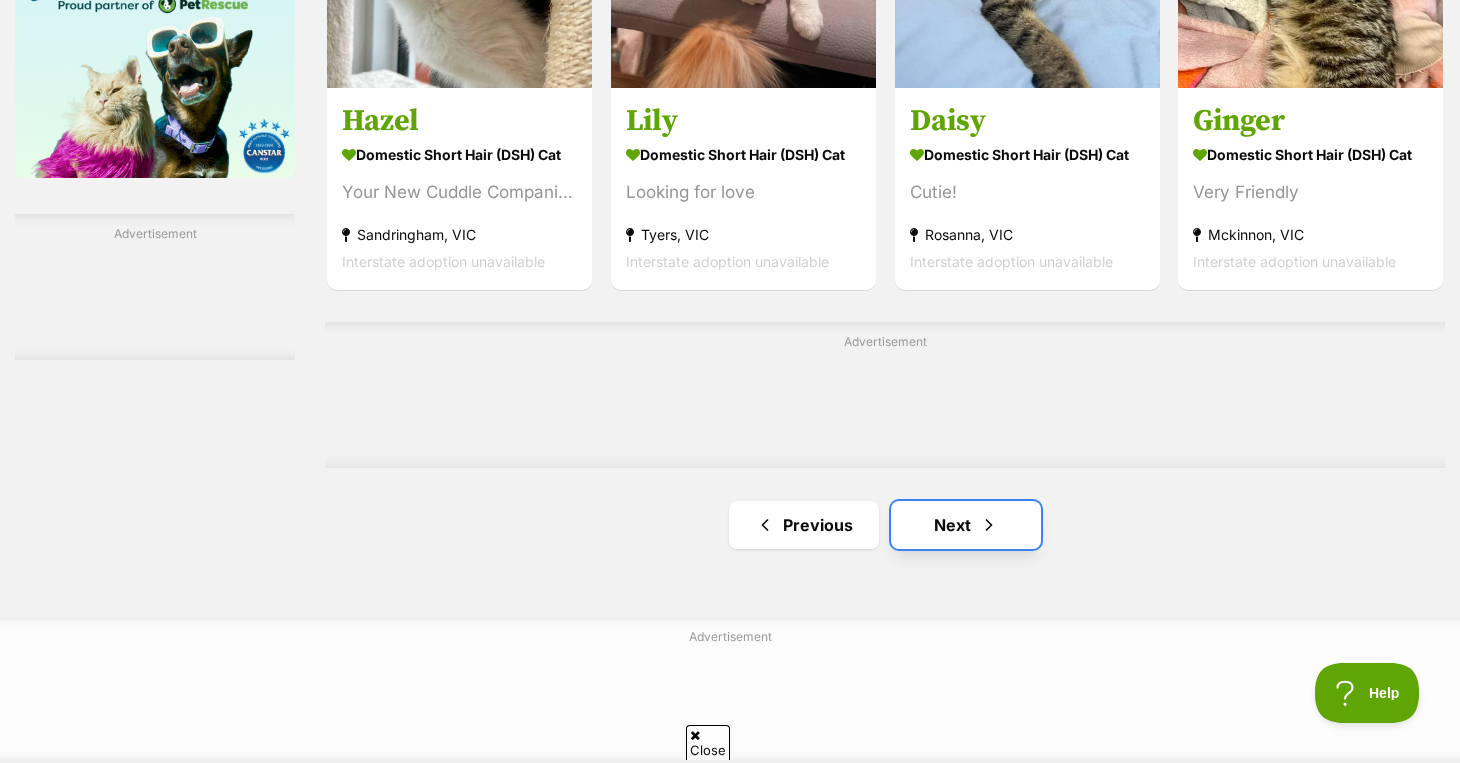 click at bounding box center (989, 525) 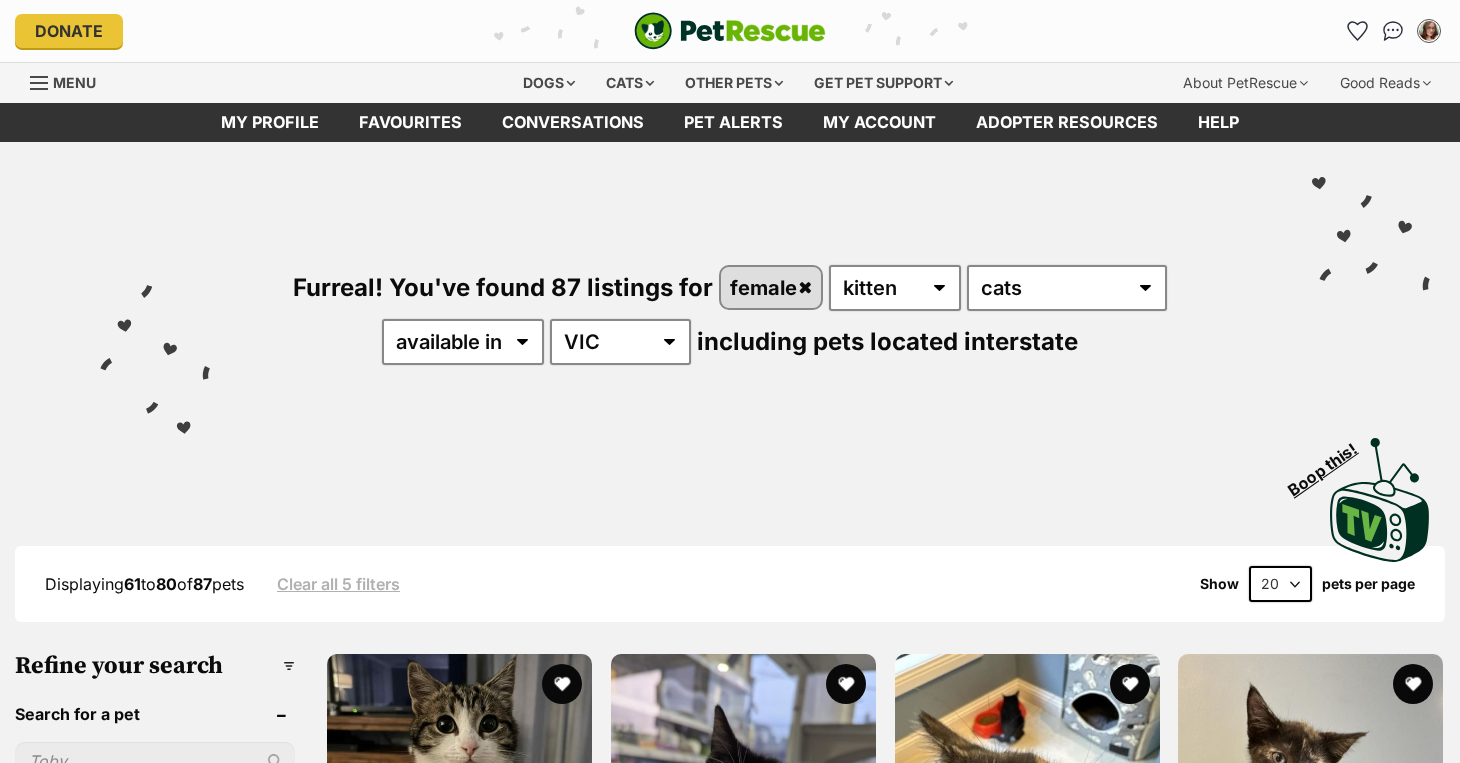 scroll, scrollTop: 0, scrollLeft: 0, axis: both 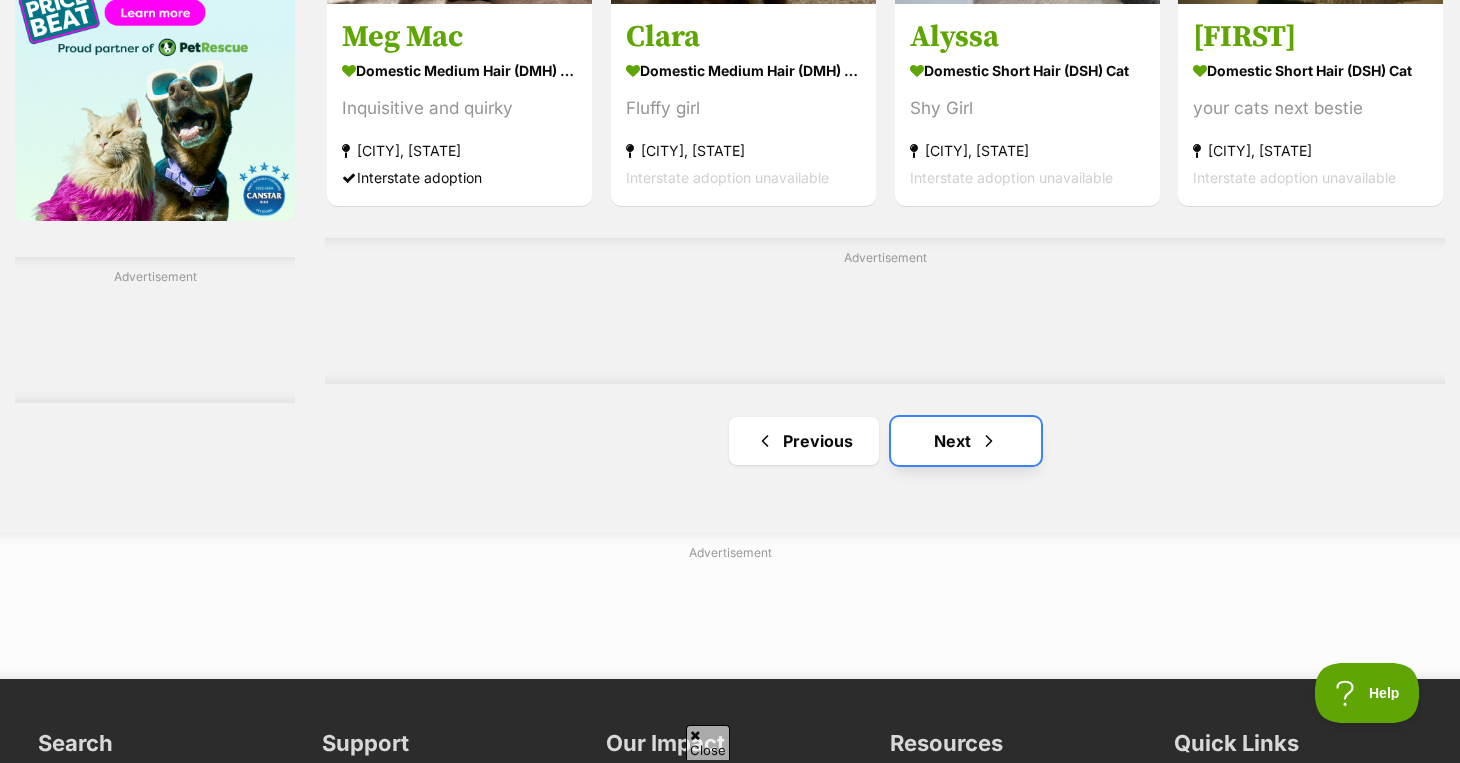 click on "Next" at bounding box center [966, 441] 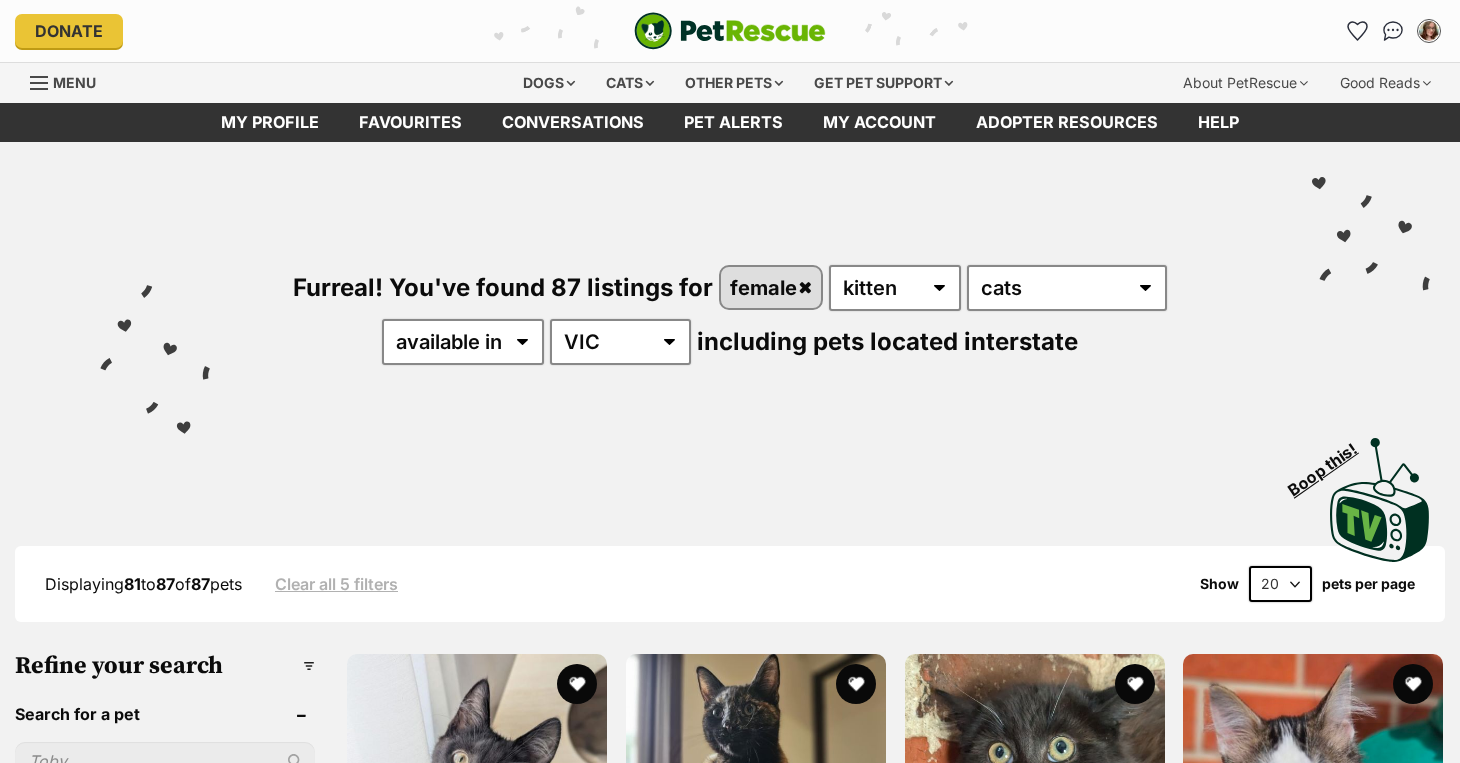 scroll, scrollTop: 0, scrollLeft: 0, axis: both 